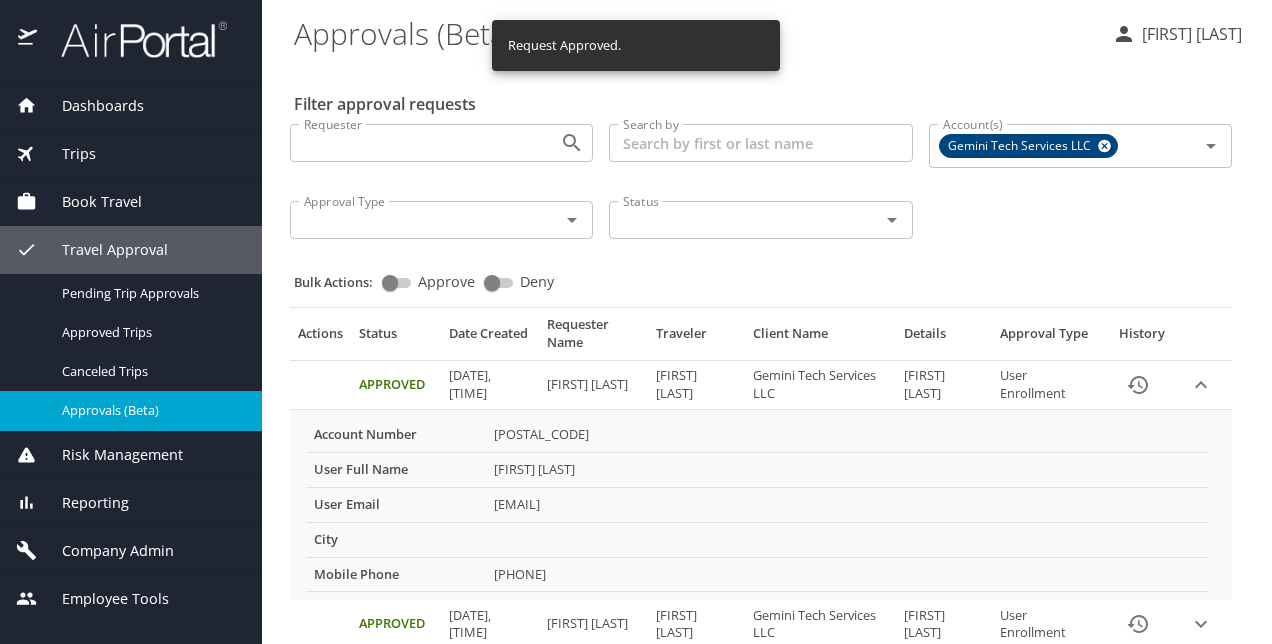scroll, scrollTop: 0, scrollLeft: 0, axis: both 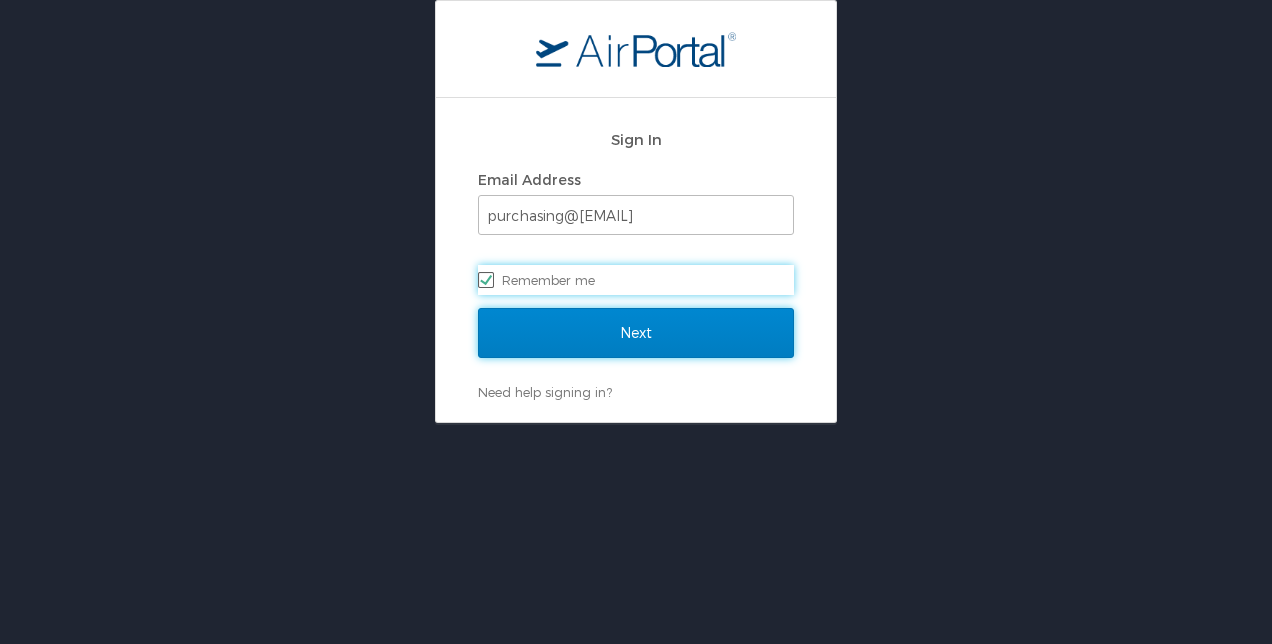 click on "Next" at bounding box center (636, 333) 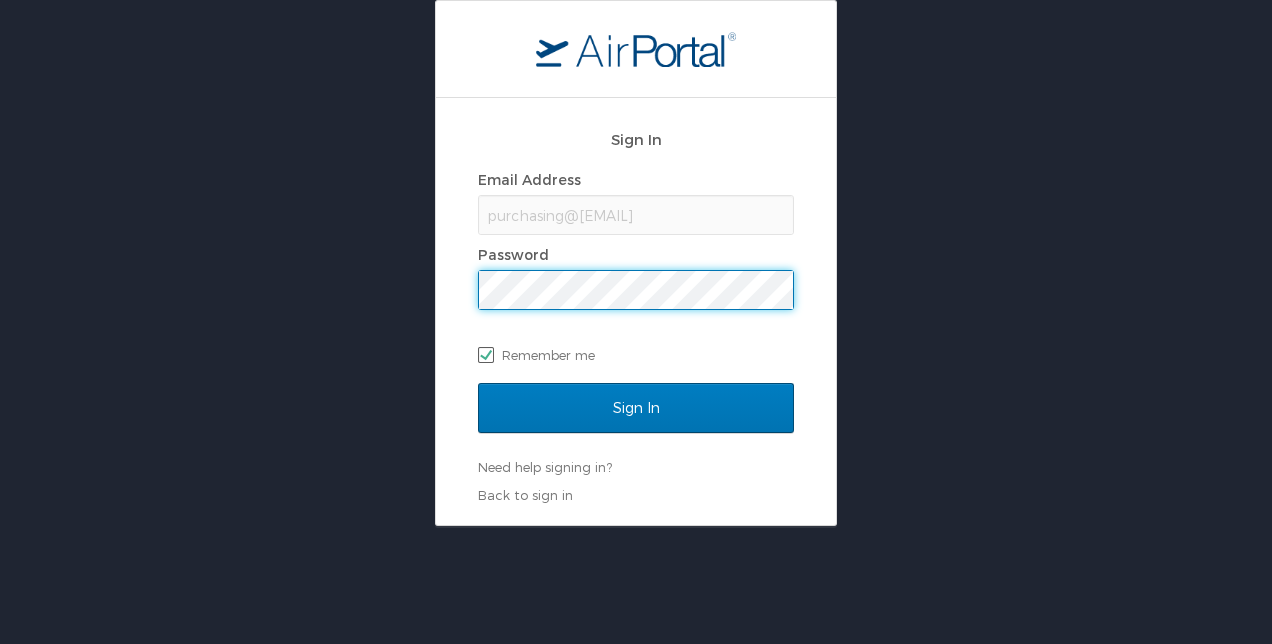 scroll, scrollTop: 0, scrollLeft: 0, axis: both 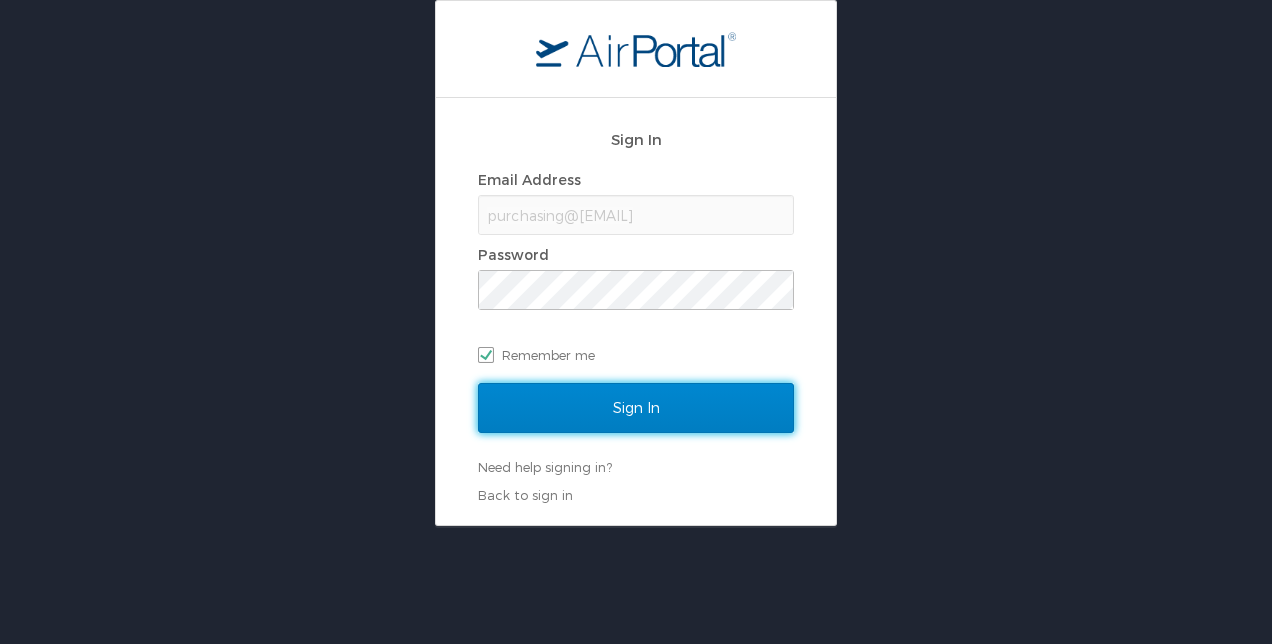 click on "Sign In" at bounding box center [636, 408] 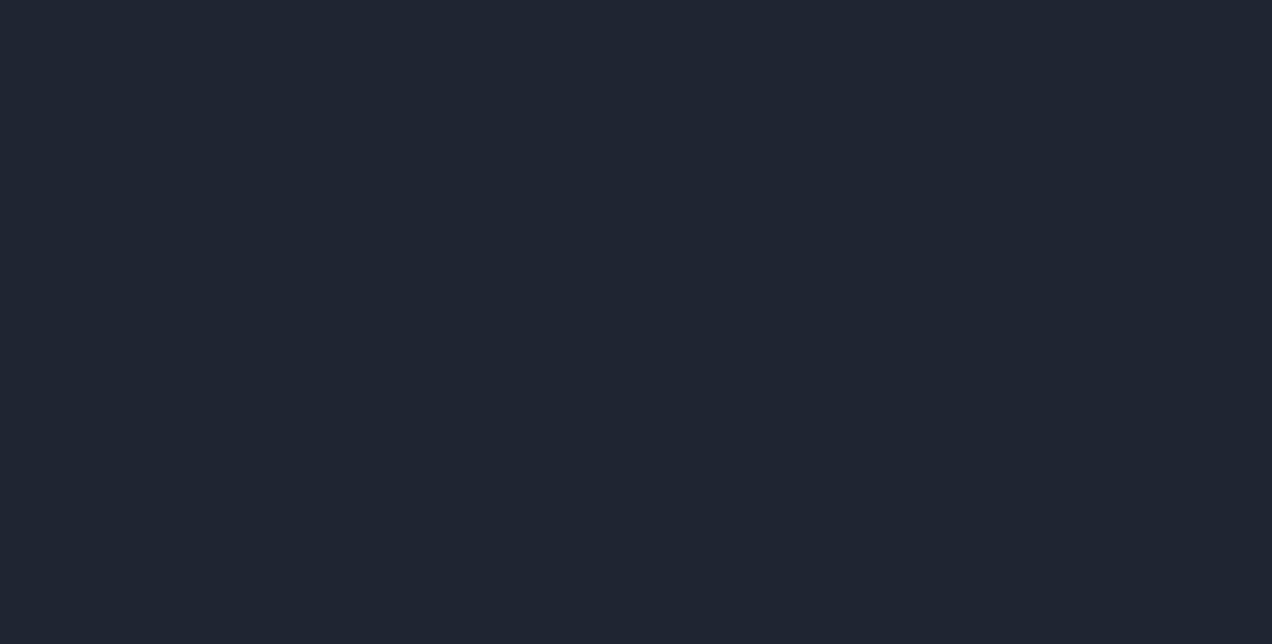 scroll, scrollTop: 0, scrollLeft: 0, axis: both 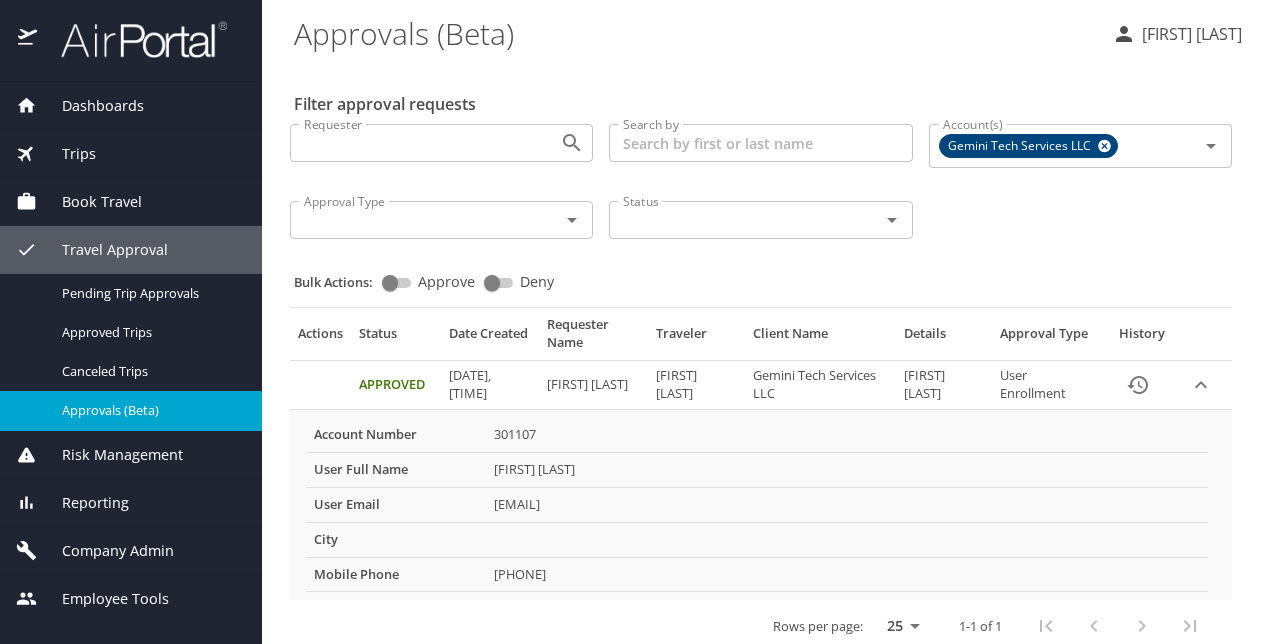 click on "Trips" at bounding box center (66, 154) 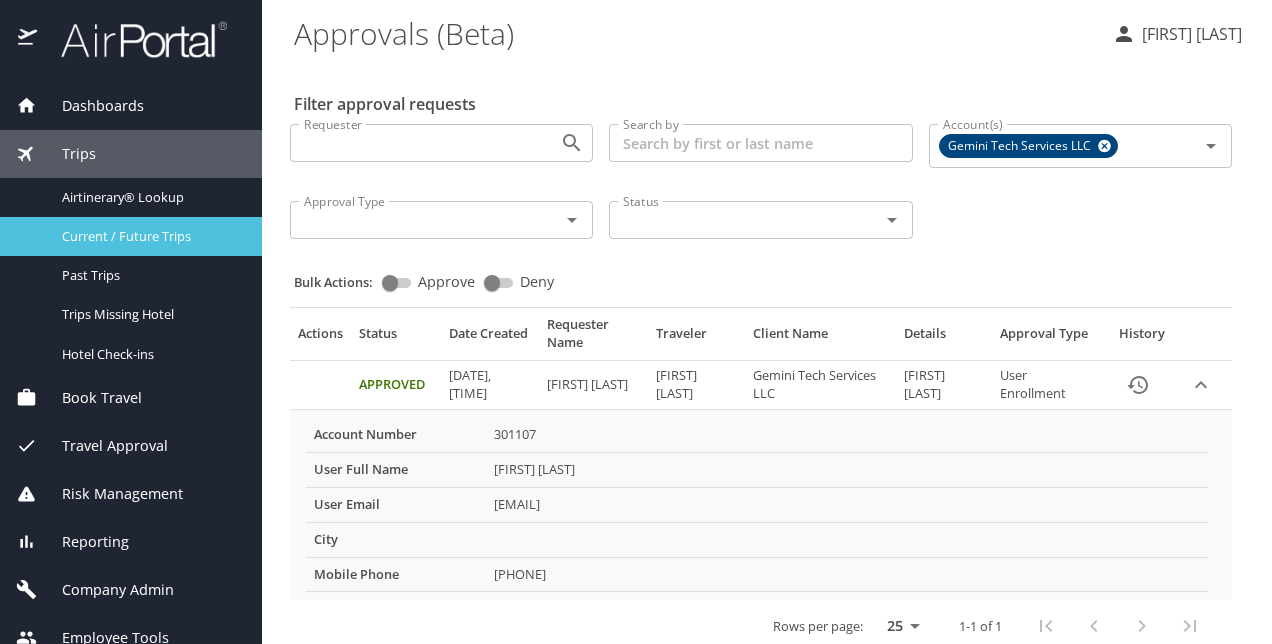 click on "Current / Future Trips" at bounding box center (150, 236) 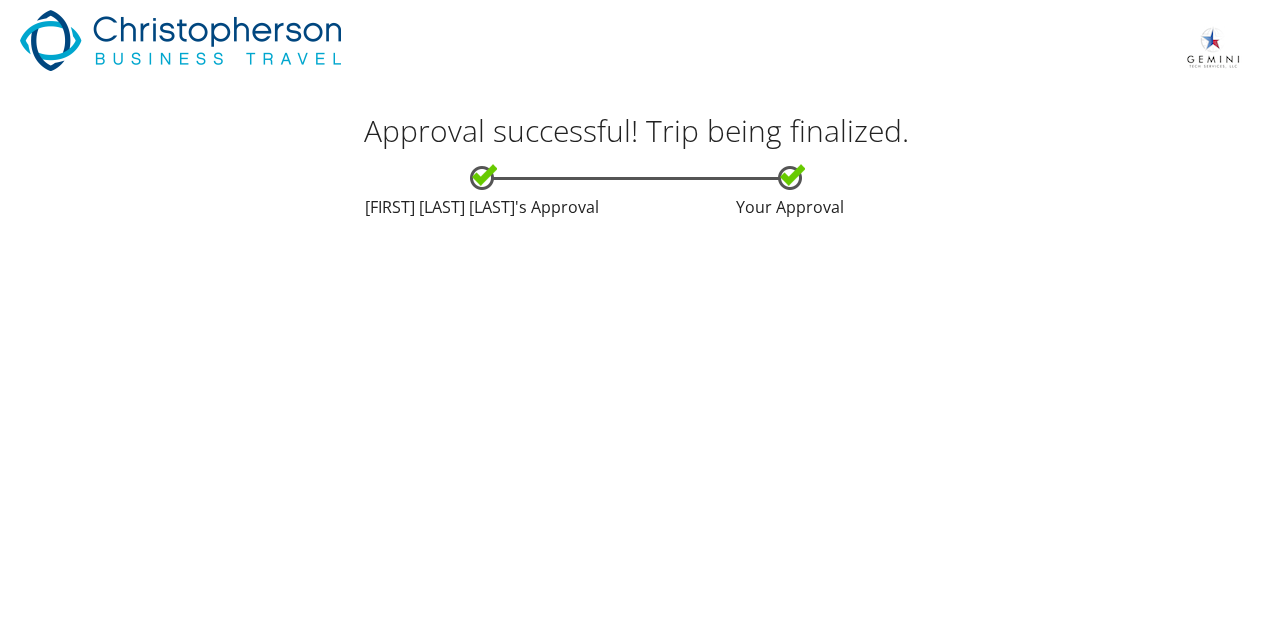 scroll, scrollTop: 0, scrollLeft: 0, axis: both 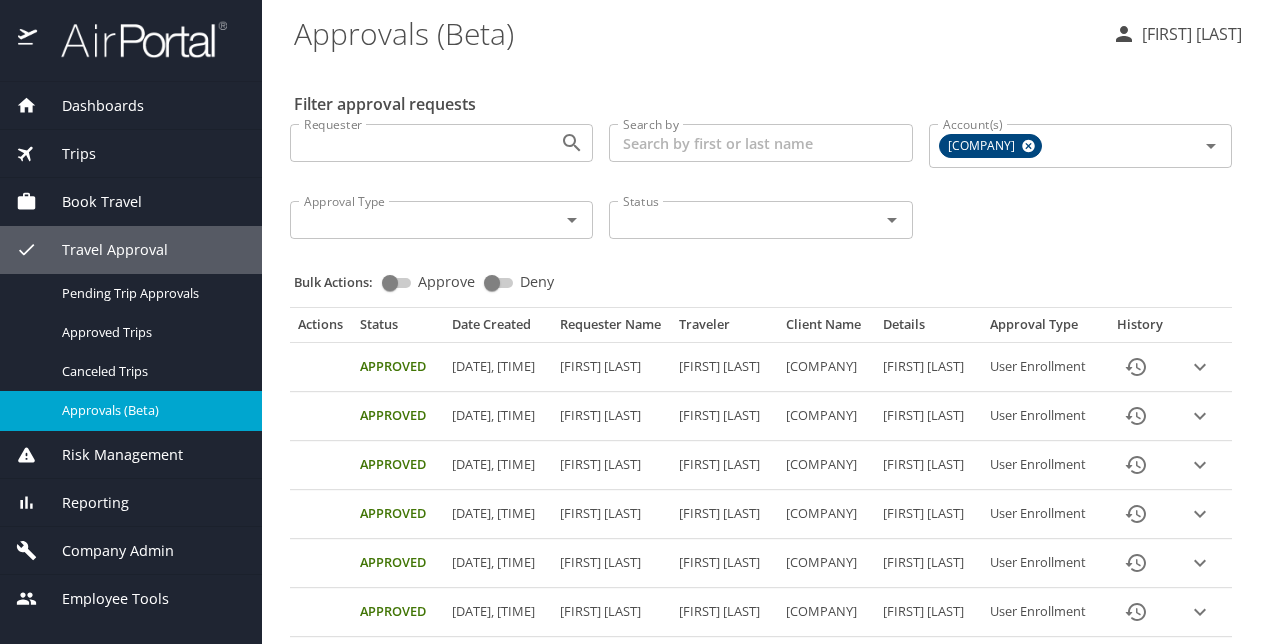 click on "Trips" at bounding box center (131, 154) 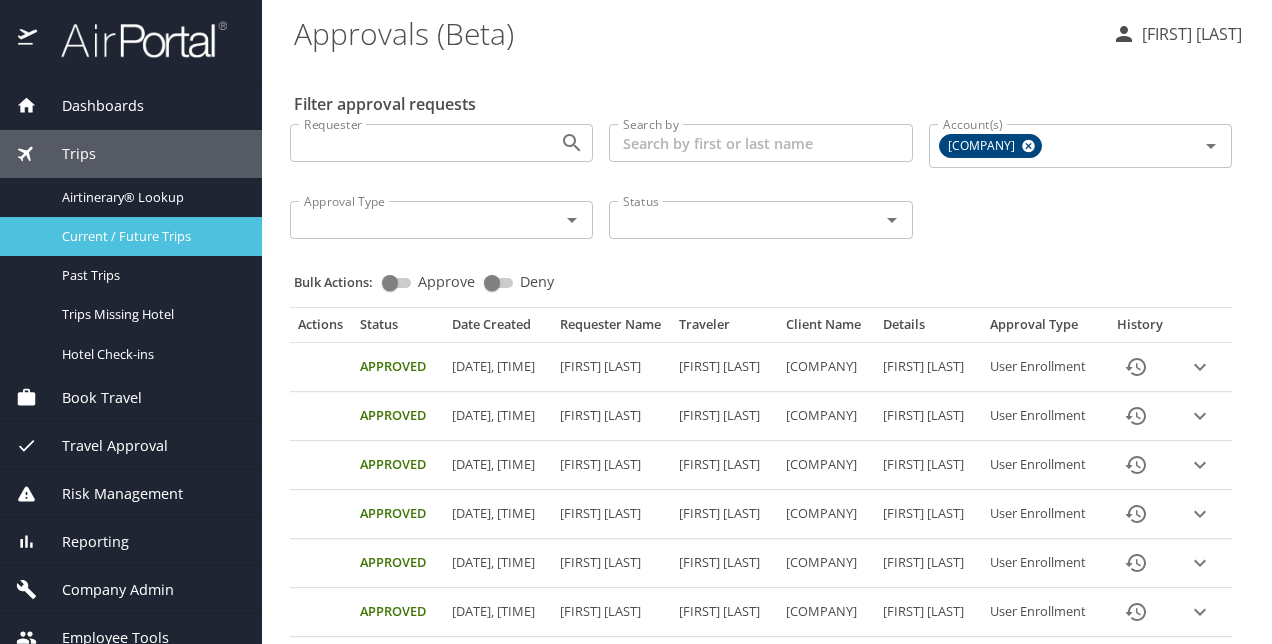 click on "Current / Future Trips" at bounding box center [150, 236] 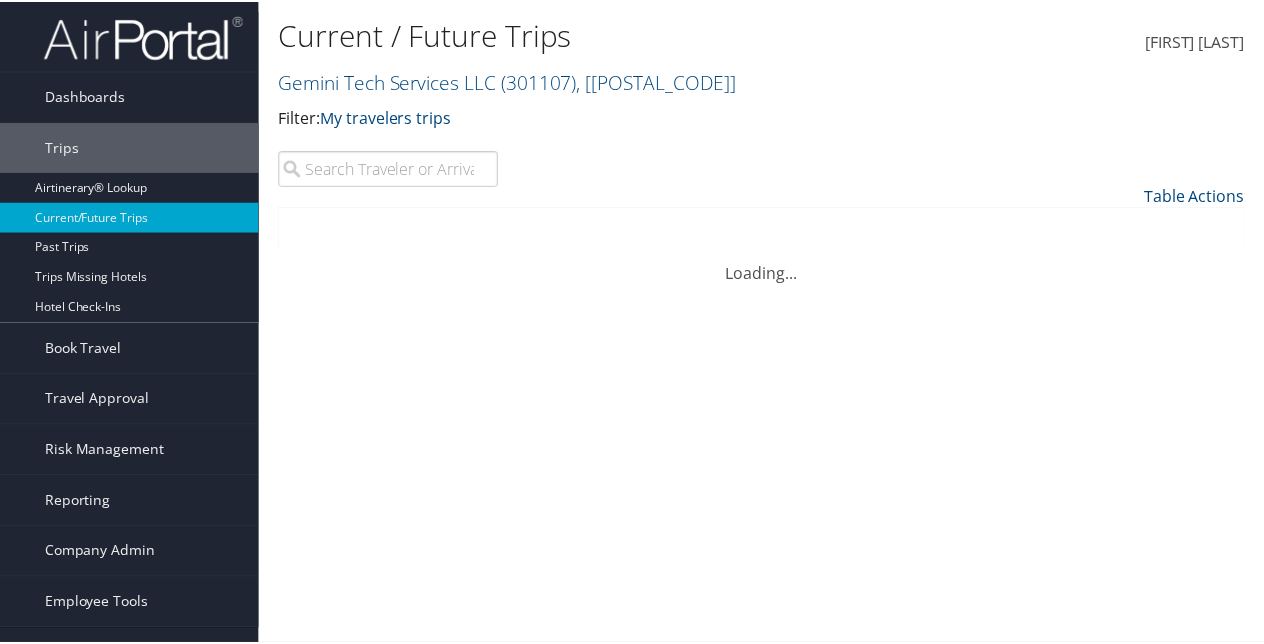 scroll, scrollTop: 0, scrollLeft: 0, axis: both 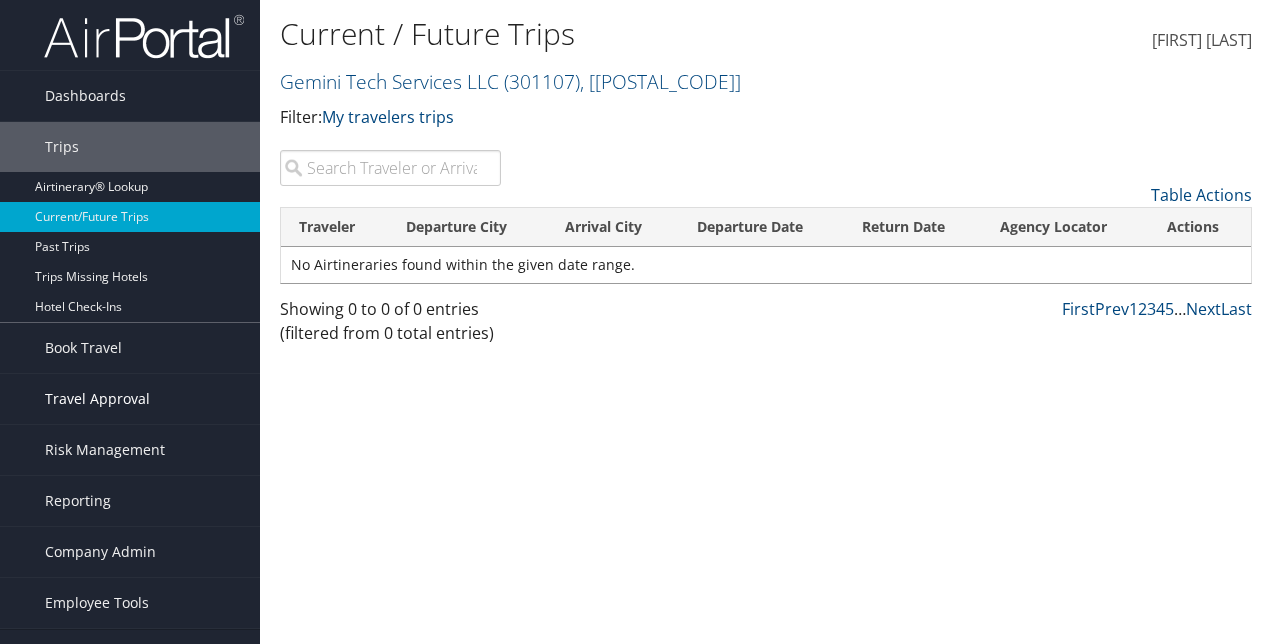 click on "Travel Approval" at bounding box center [97, 399] 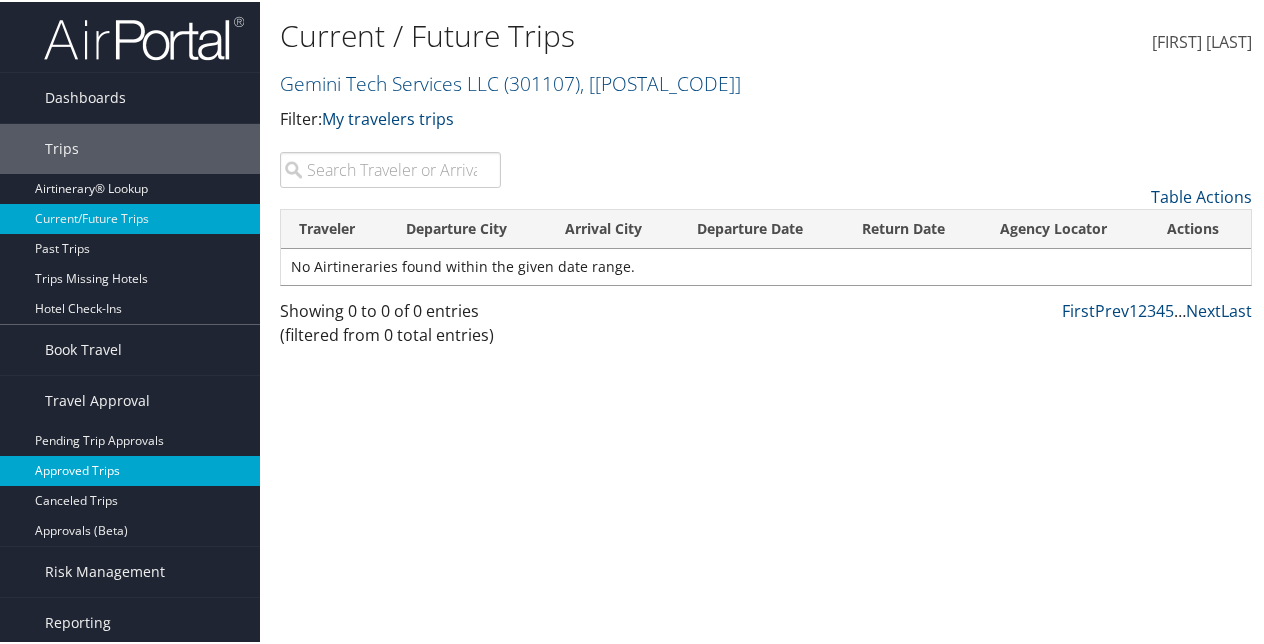 click on "Approved Trips" at bounding box center (130, 469) 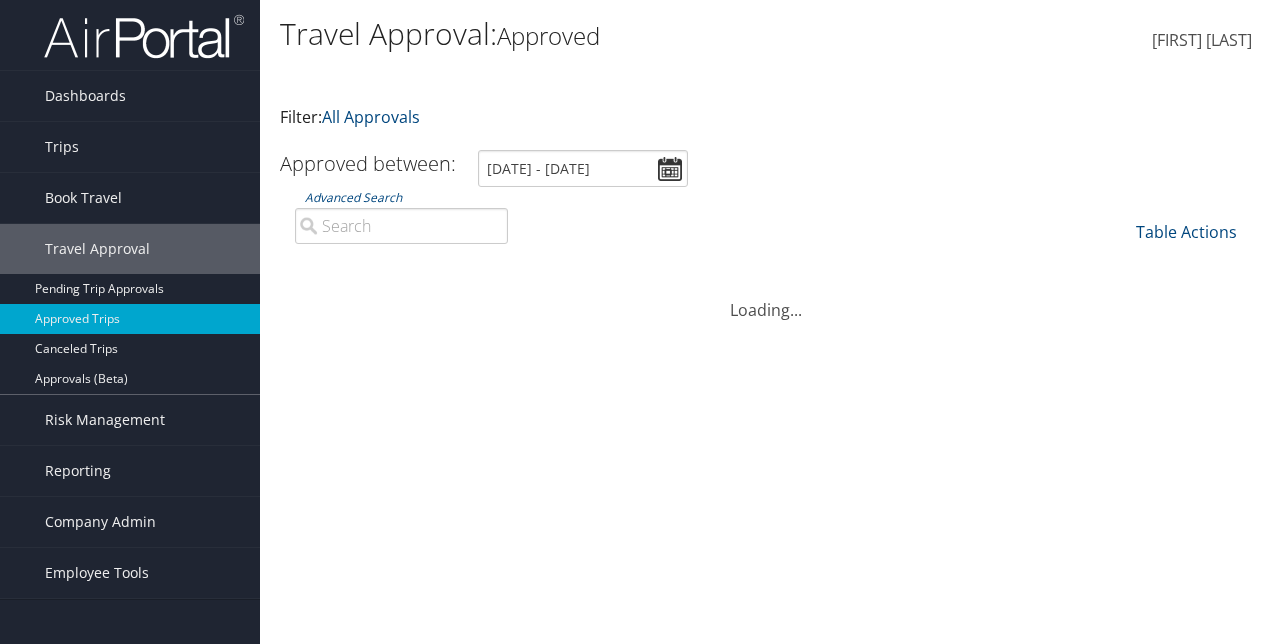 scroll, scrollTop: 0, scrollLeft: 0, axis: both 